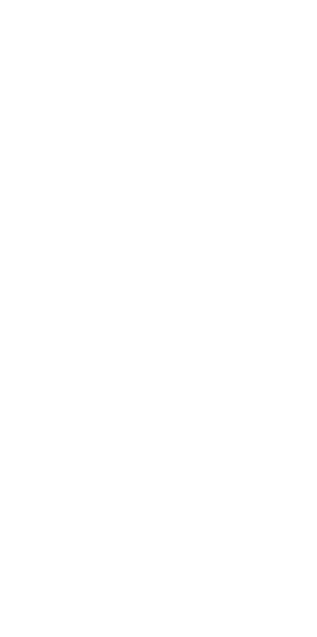 scroll, scrollTop: 0, scrollLeft: 0, axis: both 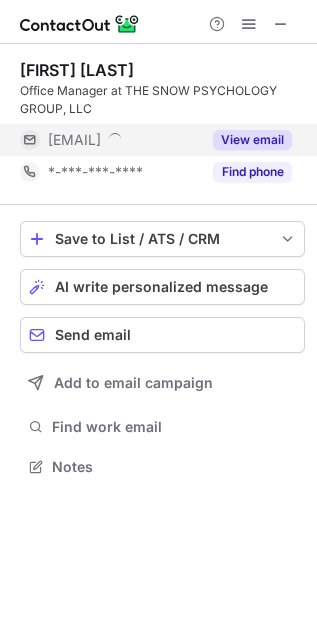 click on "***@snowpsych.com" at bounding box center [74, 140] 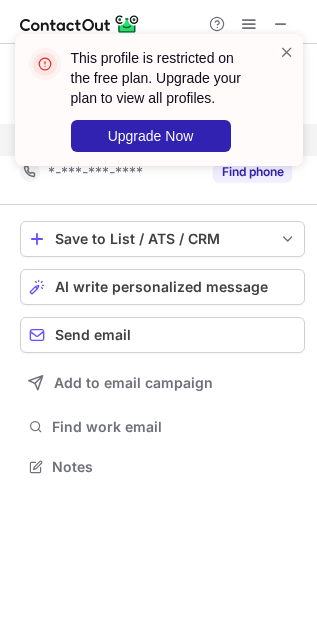 scroll, scrollTop: 421, scrollLeft: 317, axis: both 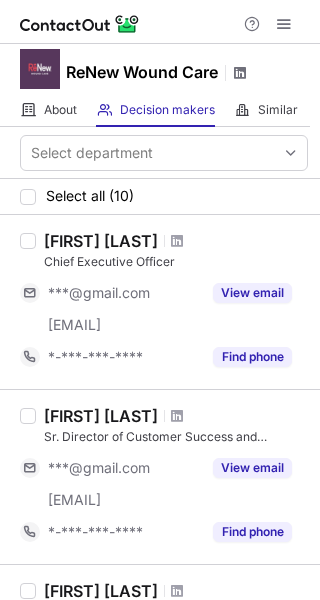 click at bounding box center (240, 73) 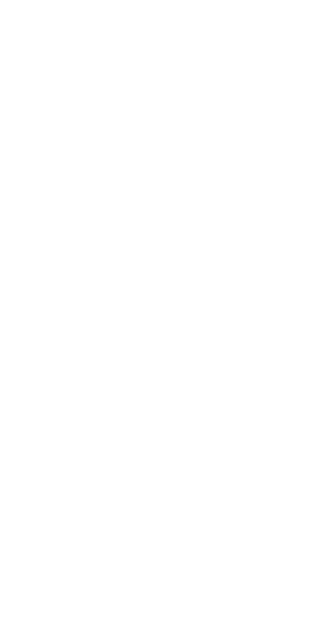 scroll, scrollTop: 0, scrollLeft: 0, axis: both 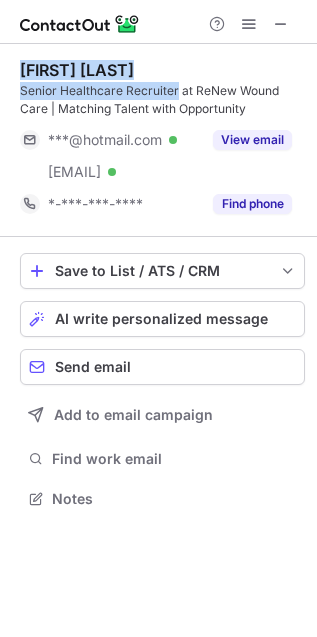 copy on "Rochelle Hicks Senior Healthcare Recruiter" 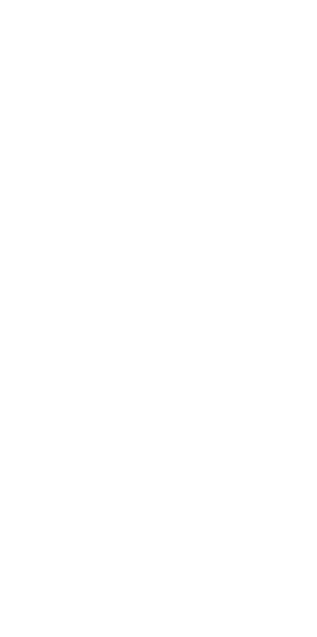 scroll, scrollTop: 0, scrollLeft: 0, axis: both 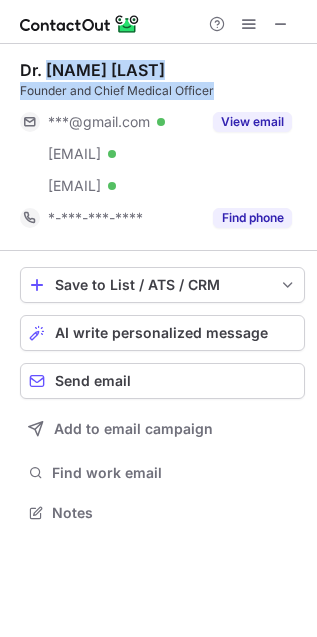 copy on "Rekha Bhandari Founder and Chief Medical Officer" 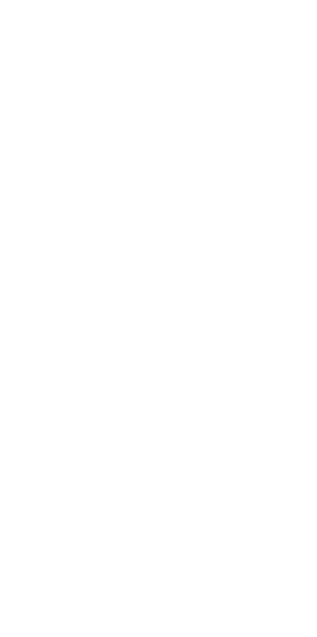 scroll, scrollTop: 0, scrollLeft: 0, axis: both 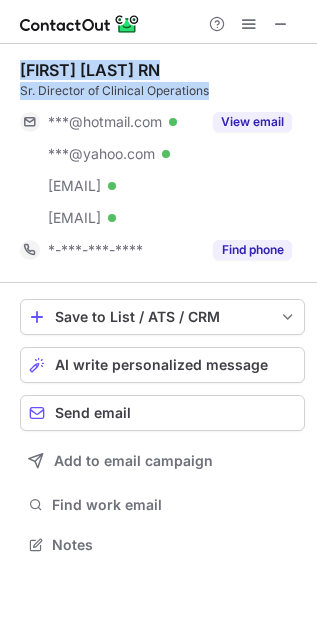 drag, startPoint x: 15, startPoint y: 62, endPoint x: 214, endPoint y: 82, distance: 200.0025 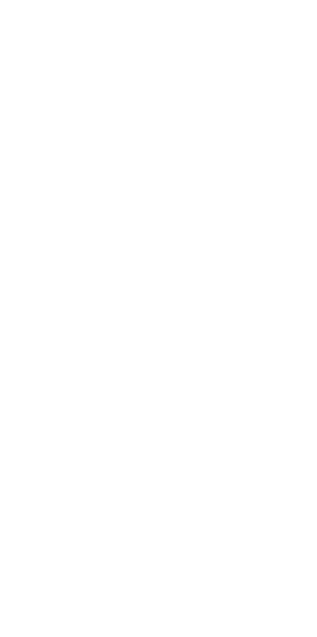 scroll, scrollTop: 0, scrollLeft: 0, axis: both 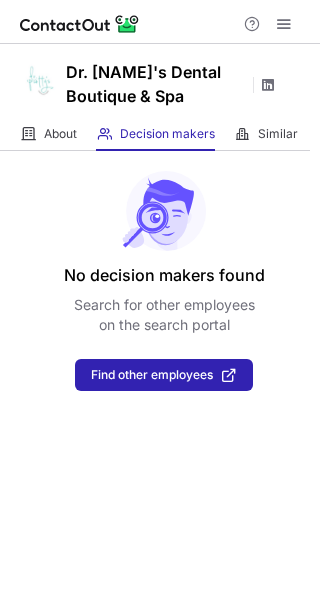 click at bounding box center (268, 85) 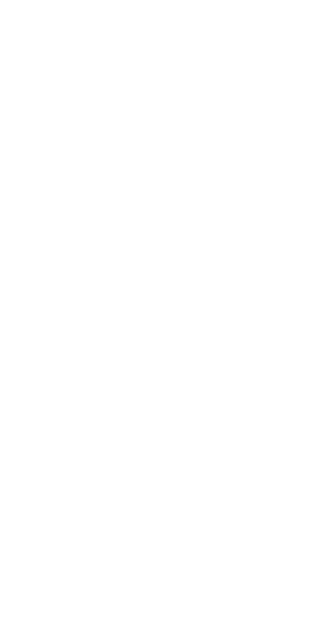scroll, scrollTop: 0, scrollLeft: 0, axis: both 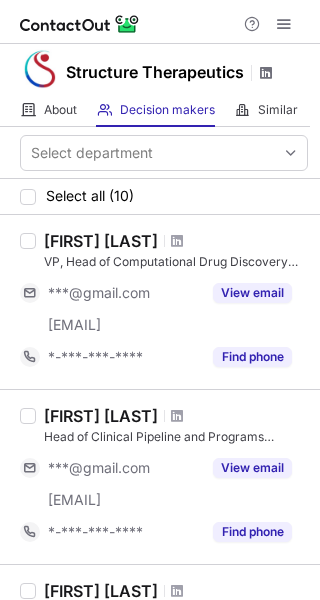 click at bounding box center [266, 73] 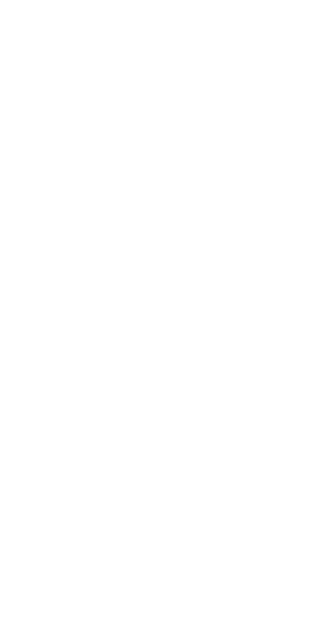 scroll, scrollTop: 0, scrollLeft: 0, axis: both 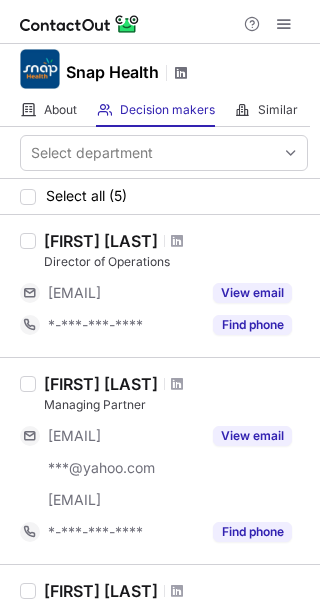 click at bounding box center [181, 73] 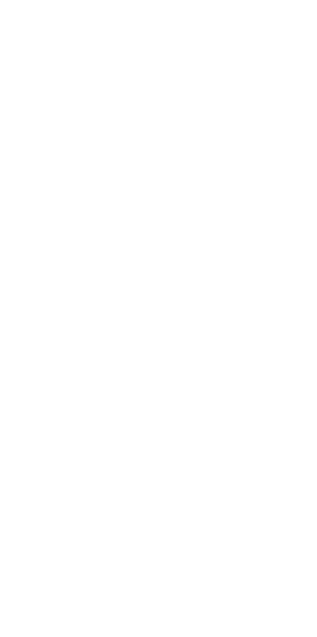 scroll, scrollTop: 0, scrollLeft: 0, axis: both 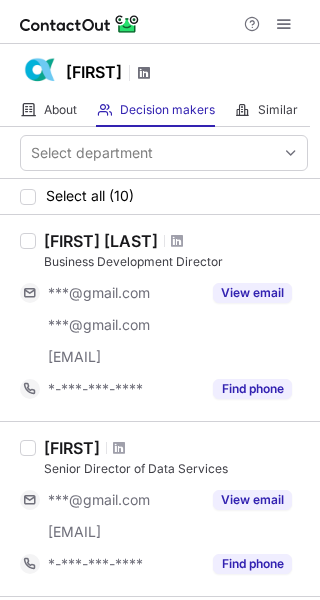 click at bounding box center (144, 73) 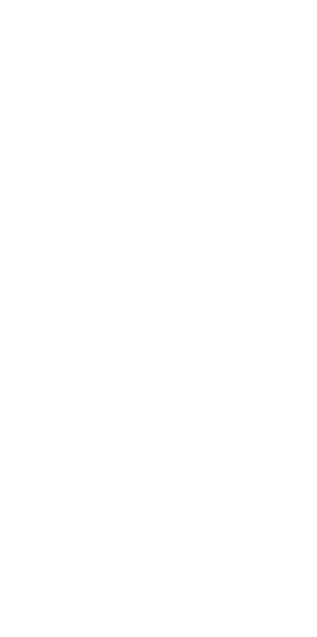 scroll, scrollTop: 0, scrollLeft: 0, axis: both 